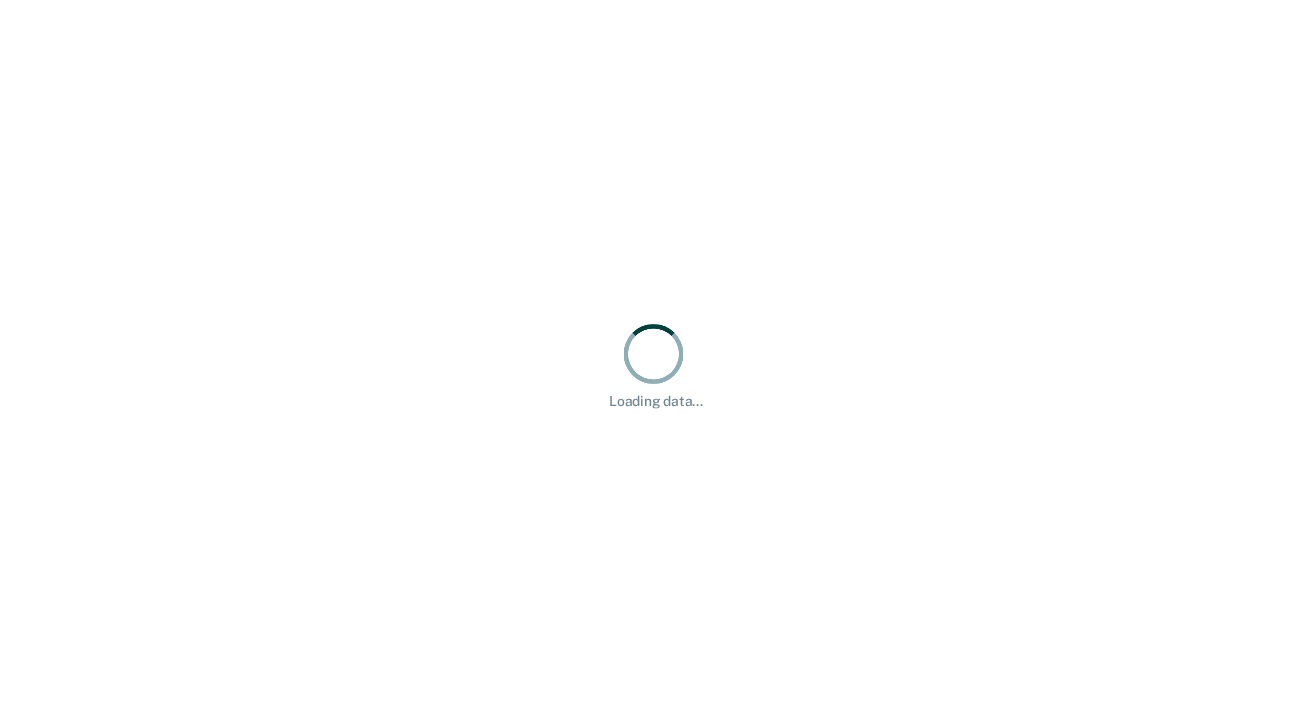 scroll, scrollTop: 0, scrollLeft: 0, axis: both 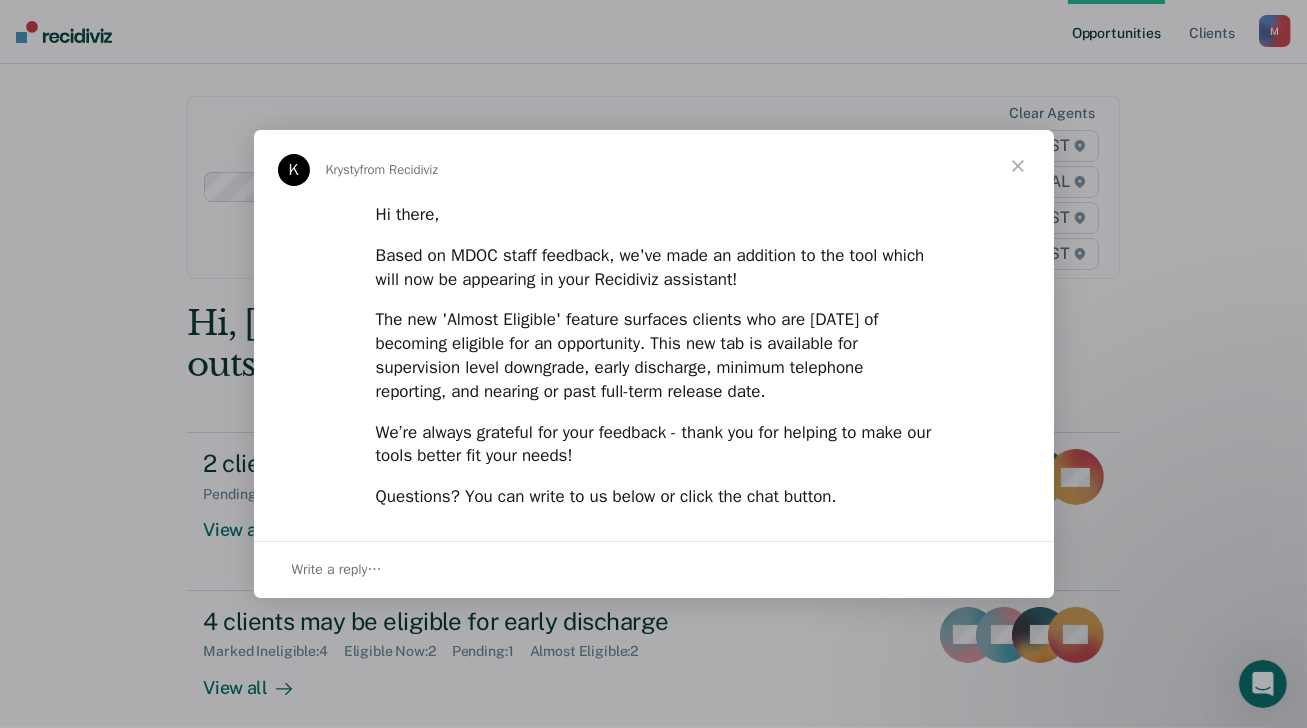 click at bounding box center (1018, 166) 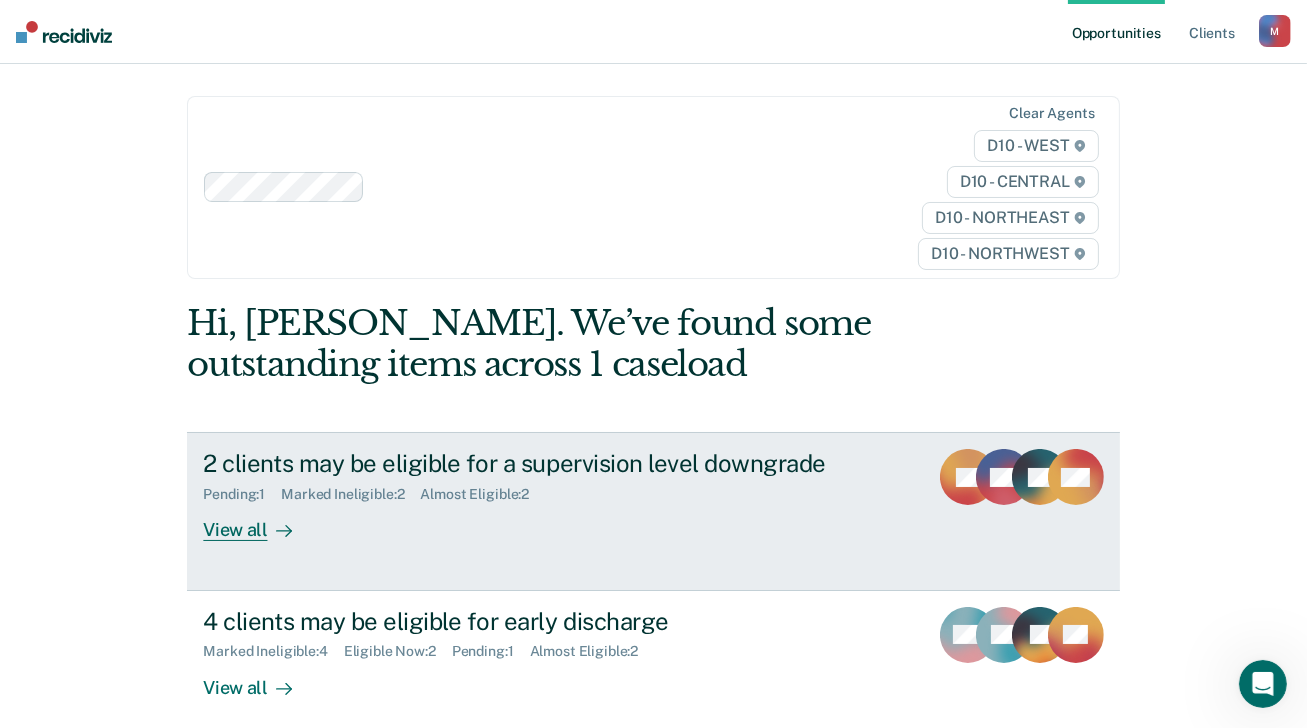 click on "View all" at bounding box center (259, 522) 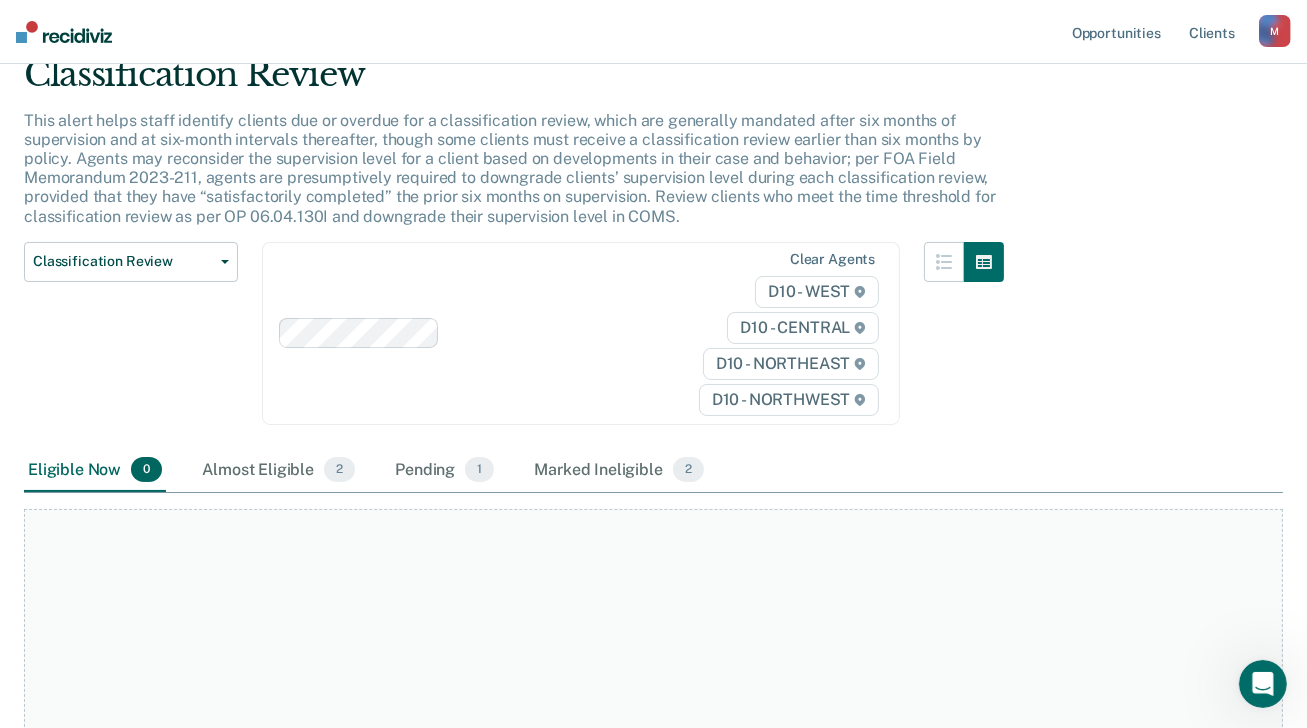 scroll, scrollTop: 200, scrollLeft: 0, axis: vertical 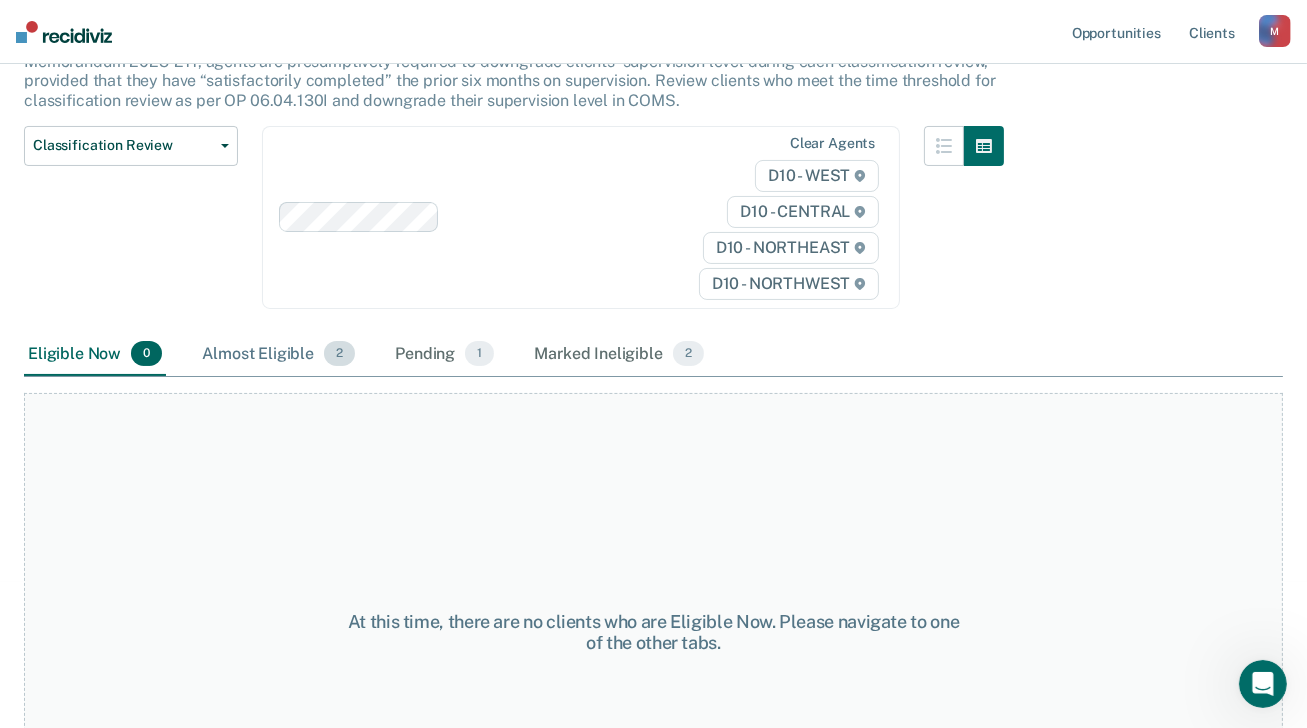 click on "Almost Eligible 2" at bounding box center [278, 355] 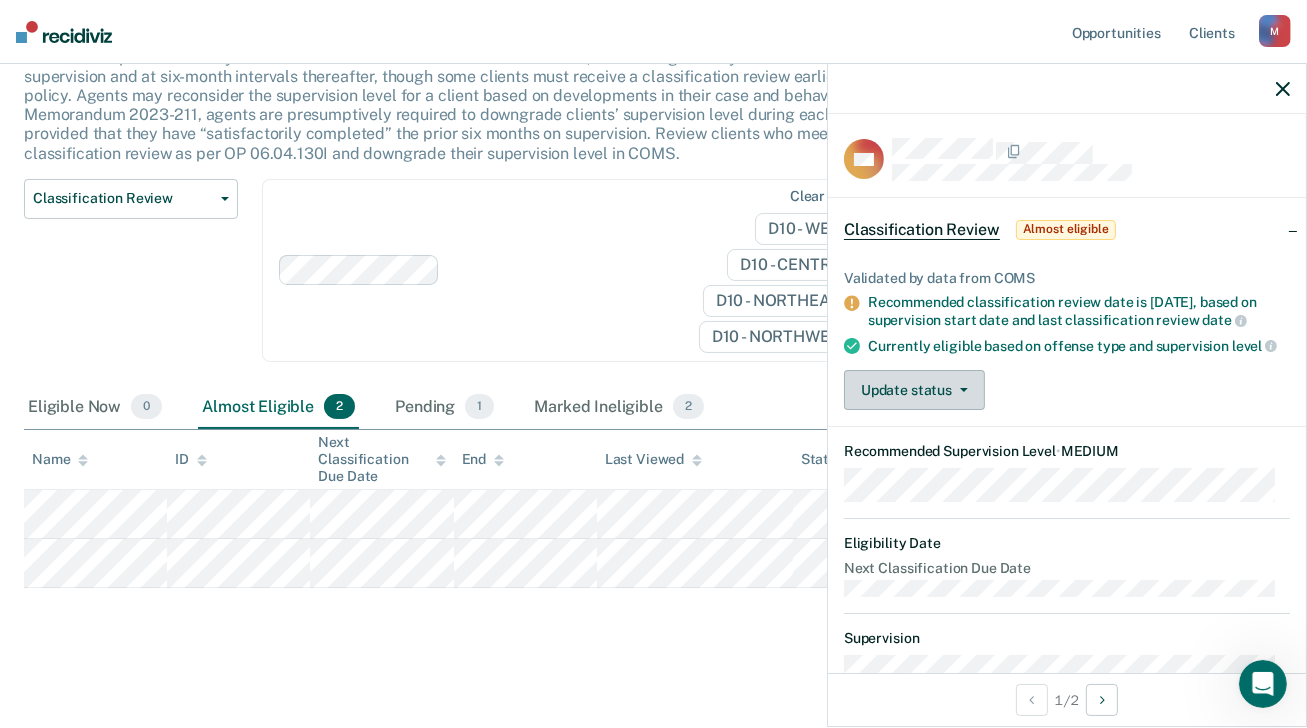 click on "Update status" at bounding box center [914, 390] 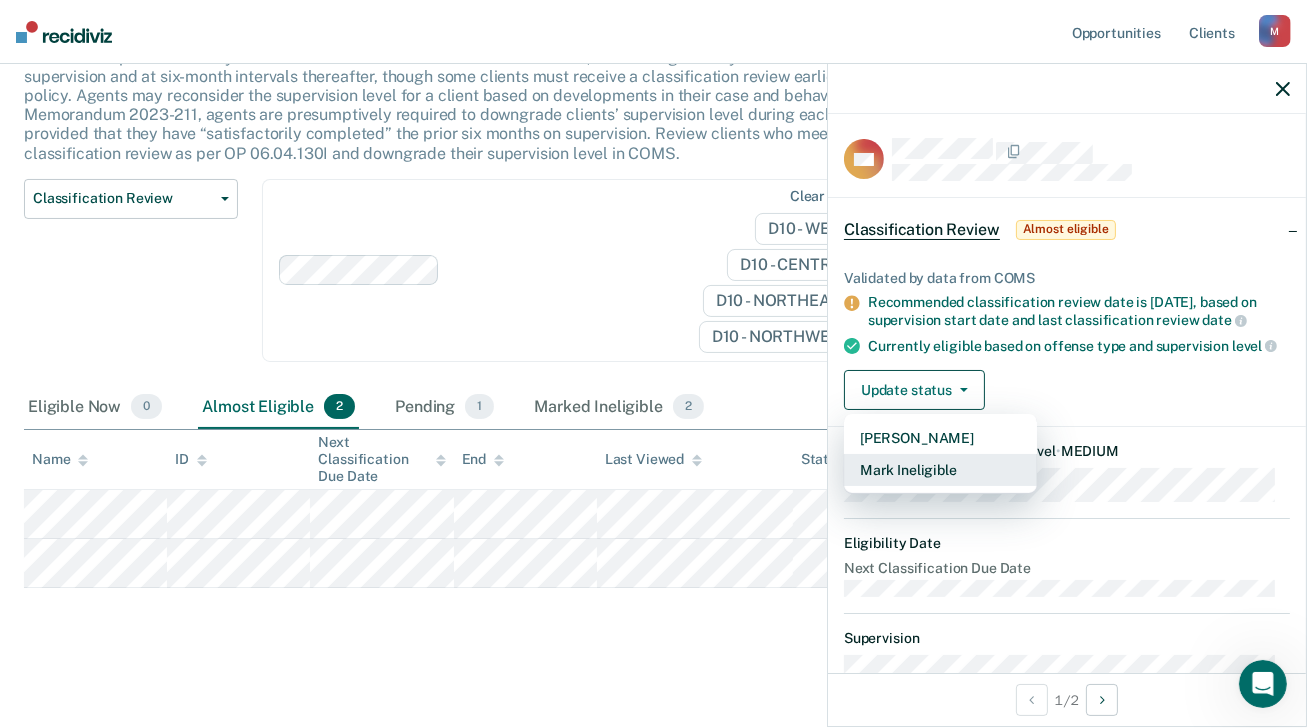 click on "Mark Ineligible" at bounding box center (940, 470) 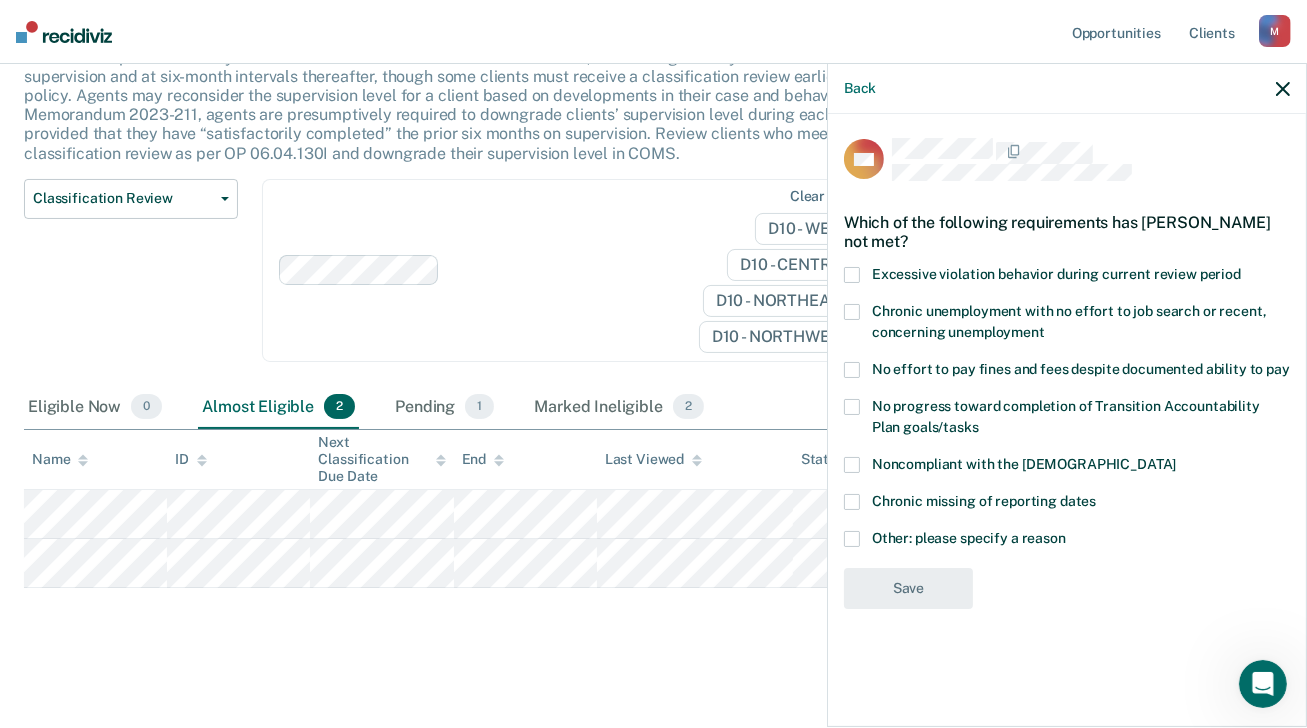 click at bounding box center (852, 539) 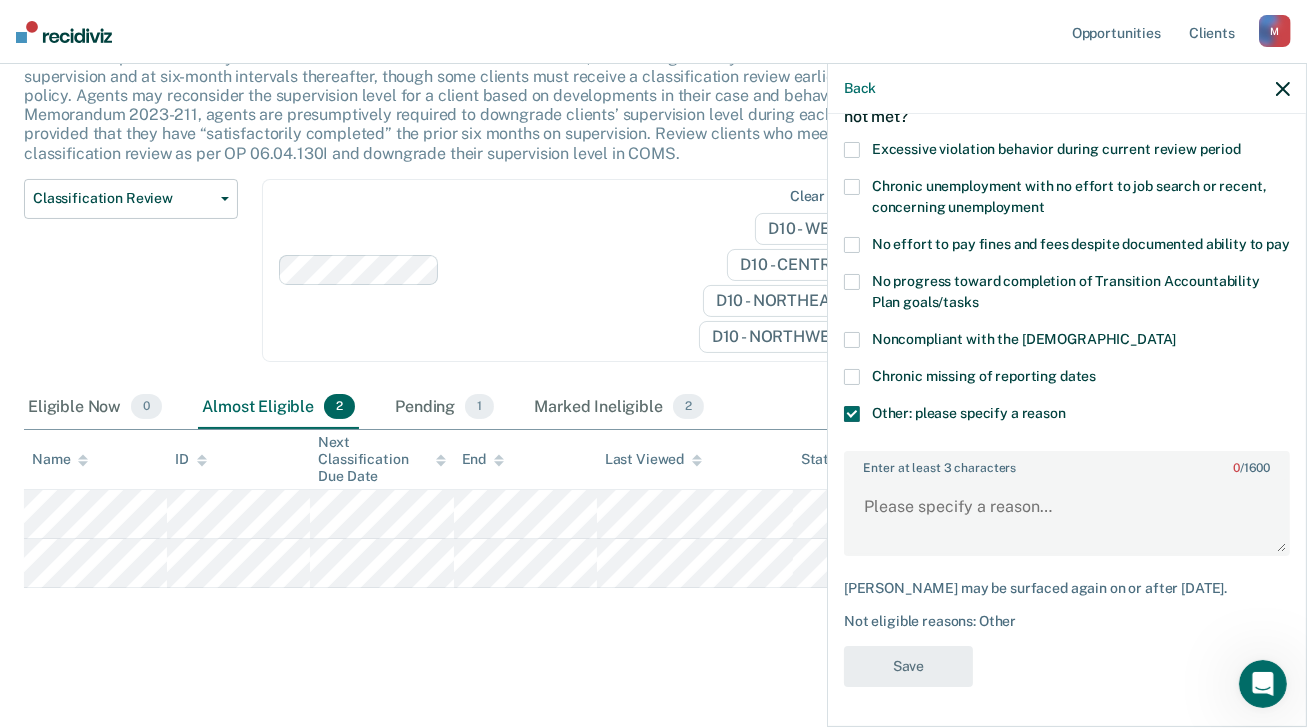 scroll, scrollTop: 140, scrollLeft: 0, axis: vertical 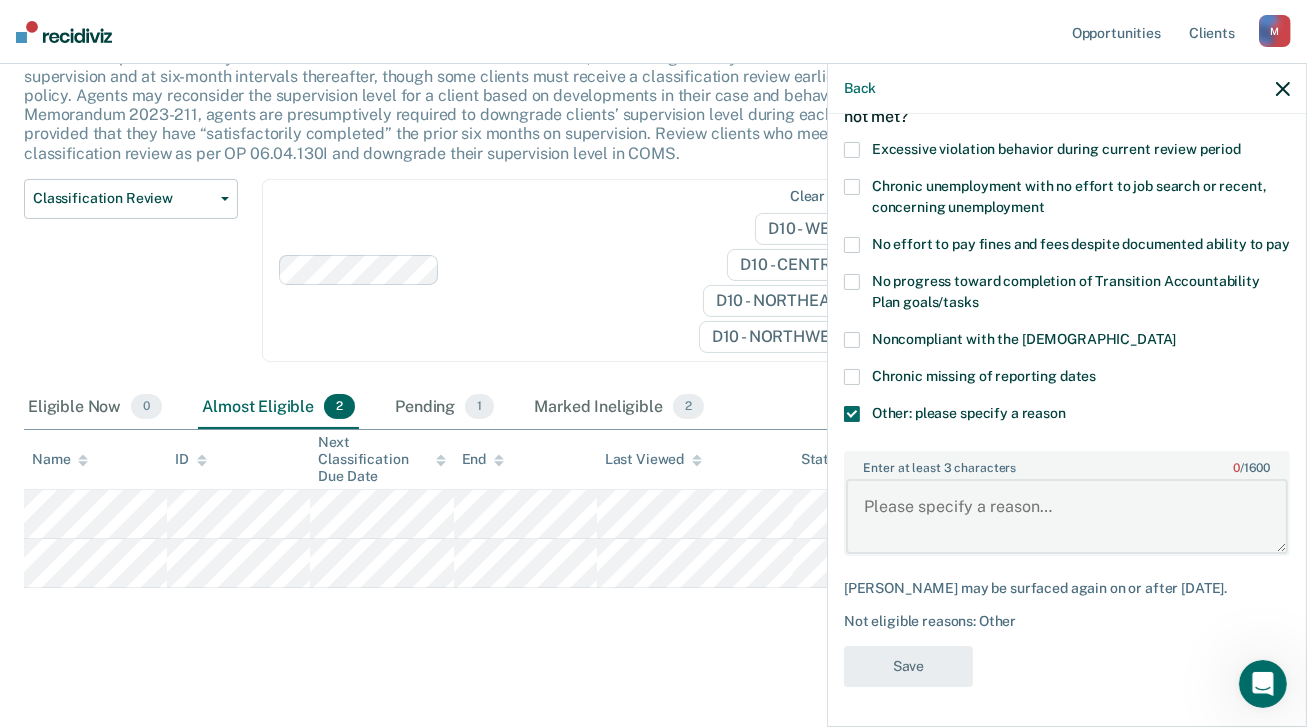 click on "Enter at least 3 characters 0  /  1600" at bounding box center (1067, 516) 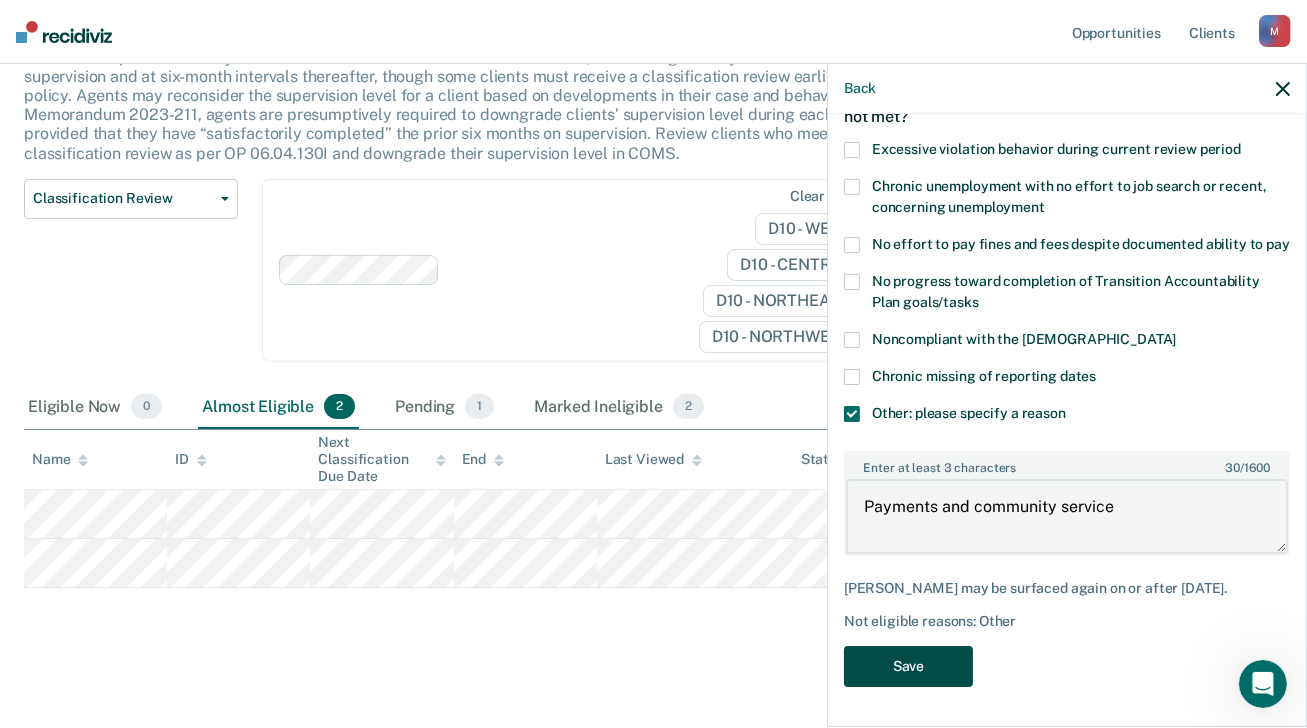 type on "Payments and community service" 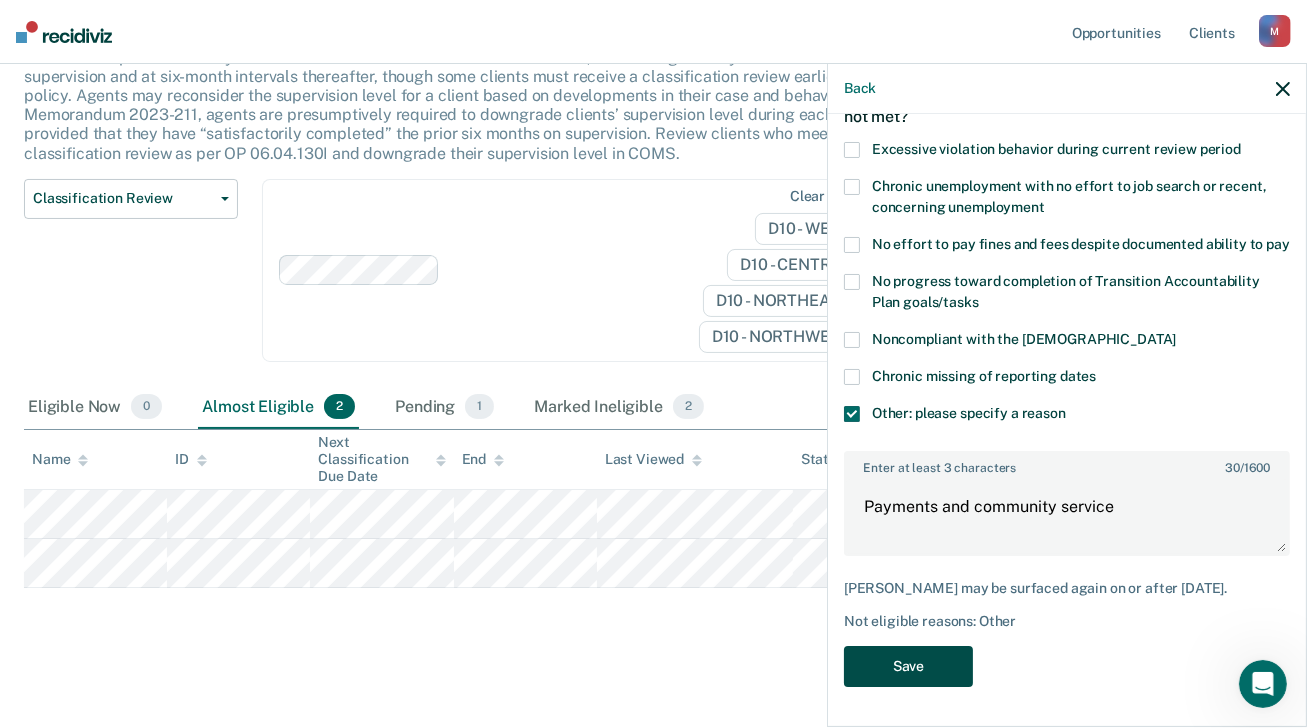 click on "Save" at bounding box center (908, 666) 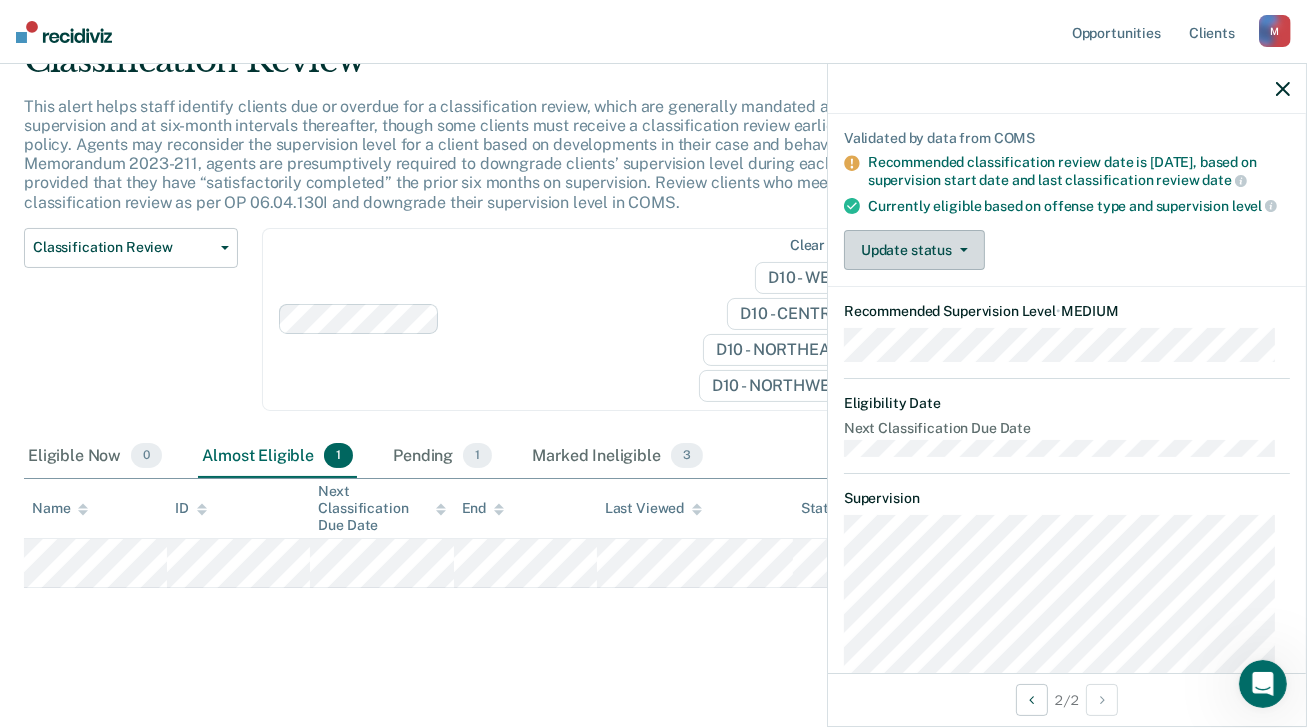 click on "Update status" at bounding box center (914, 250) 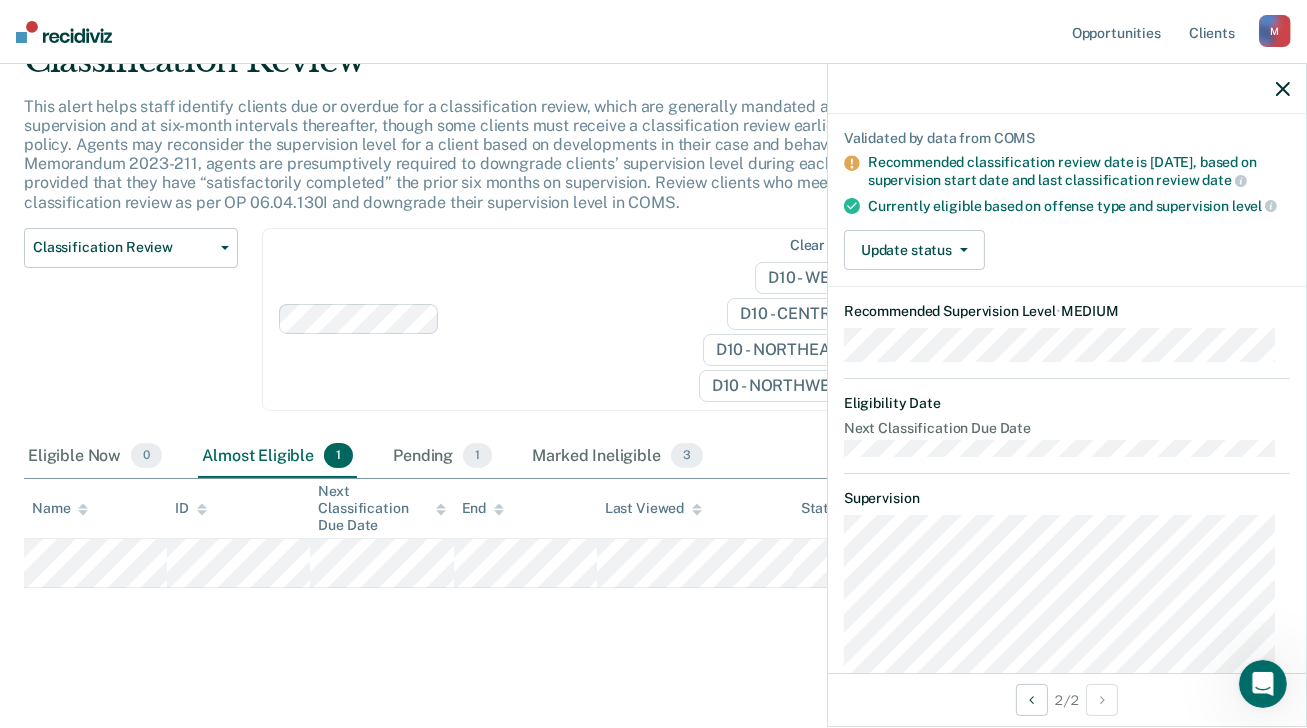 click on "Classification Review   This alert helps staff identify clients due or overdue for a classification review, which are generally mandated after six months of supervision and at six-month intervals thereafter, though some clients must receive a classification review earlier than six months by policy. Agents may reconsider the supervision level for a client based on developments in their case and behavior; per FOA Field Memorandum 2023-211, agents are presumptively required to downgrade clients’ supervision level during each classification review, provided that they have “satisfactorily completed” the prior six months on supervision. Review clients who meet the time threshold for classification review as per OP 06.04.130I and downgrade their supervision level in COMS. Classification Review Classification Review Early Discharge Minimum Telephone Reporting Overdue for Discharge Supervision Level Mismatch Clear   agents D10 - WEST   D10 - CENTRAL   D10 - NORTHEAST   D10 - NORTHWEST   Eligible Now 0 1 1 3" at bounding box center (653, 343) 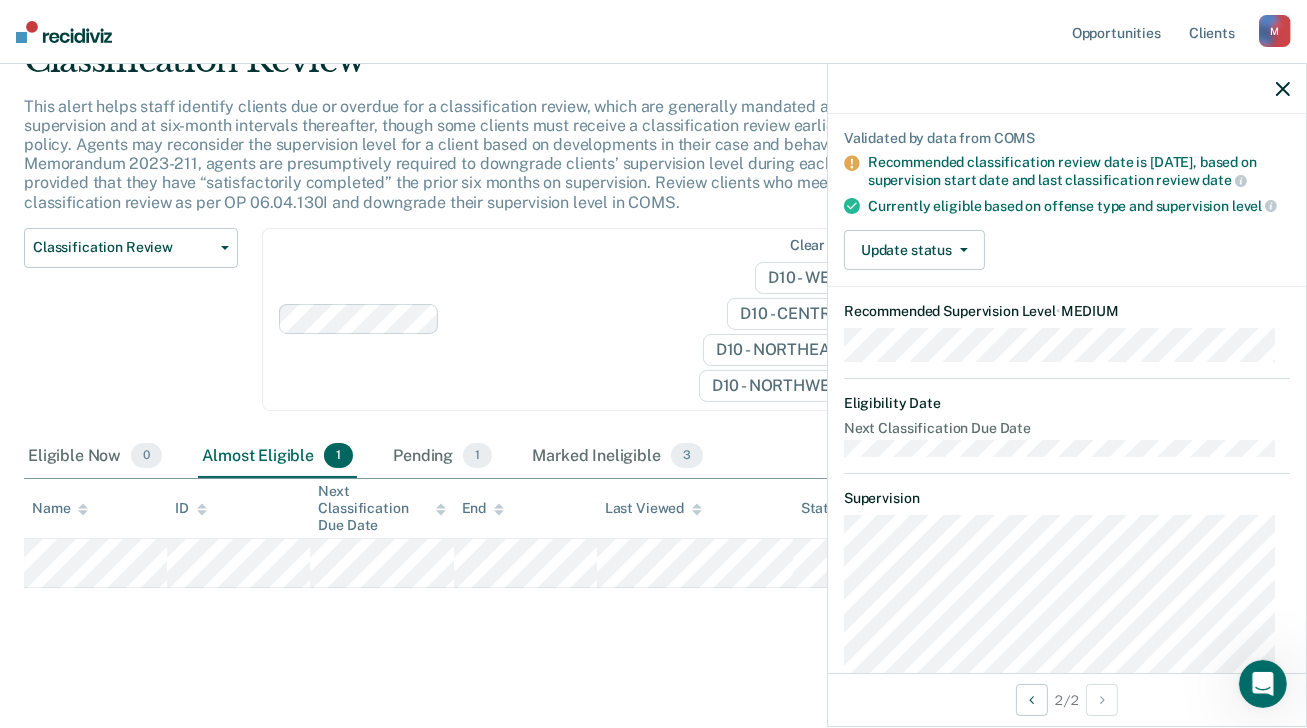 click 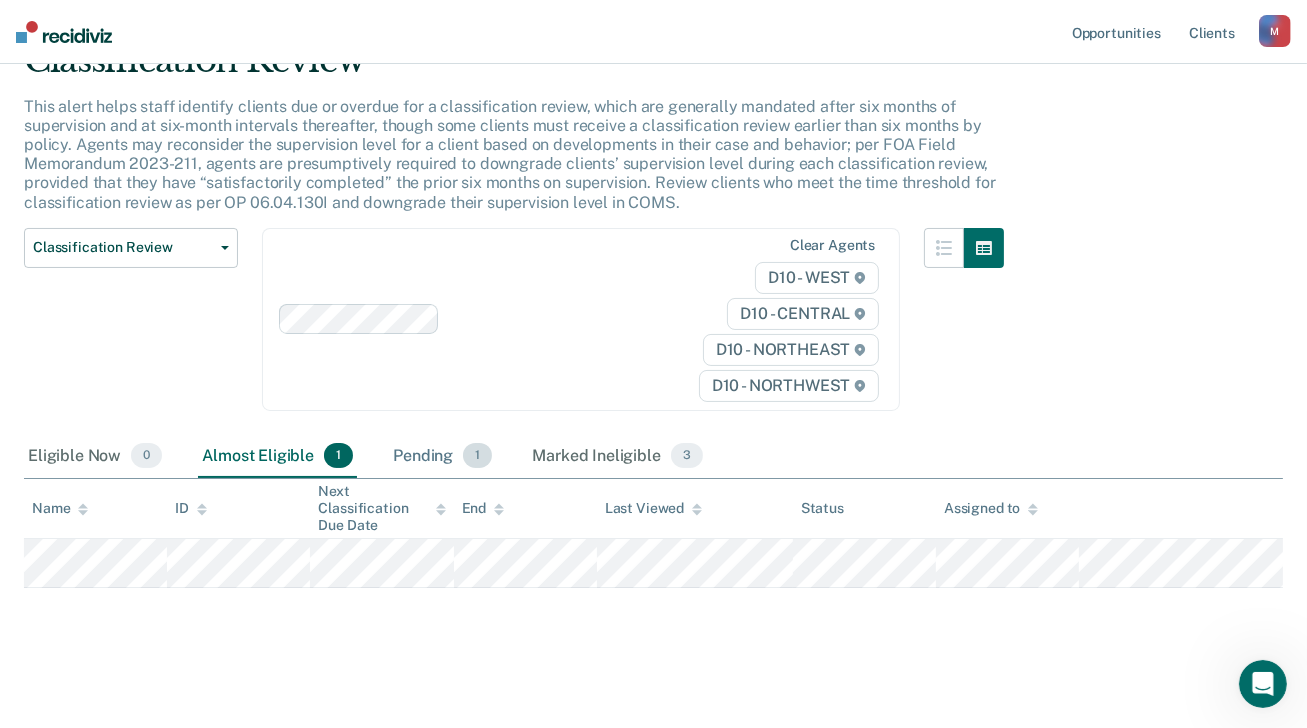 click on "Pending 1" at bounding box center [442, 457] 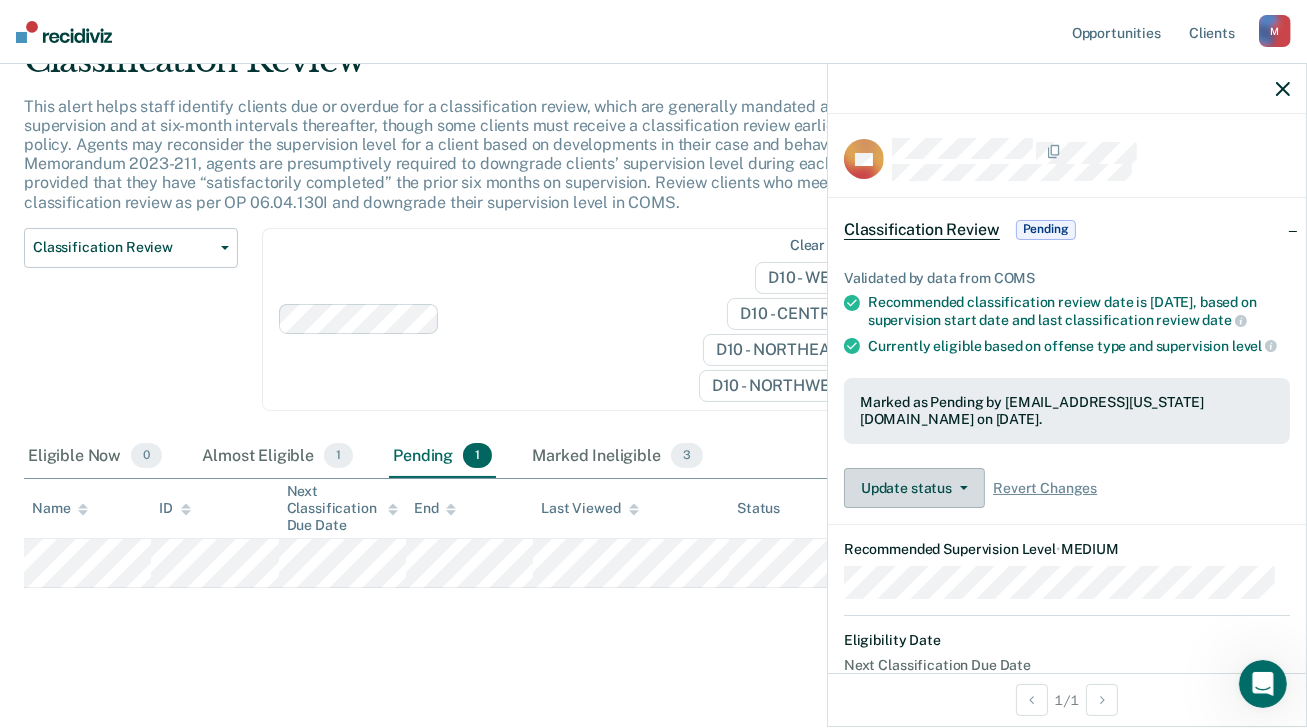 click on "Update status" at bounding box center [914, 488] 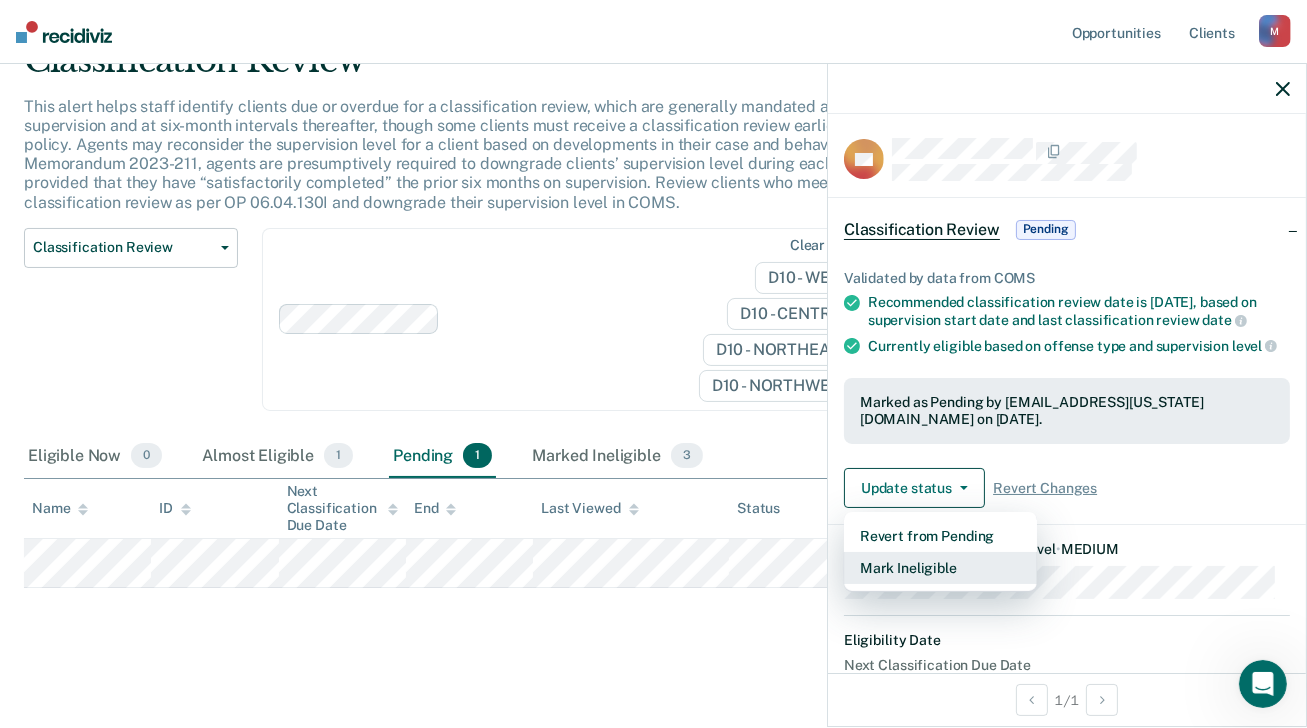 click on "Mark Ineligible" at bounding box center (940, 568) 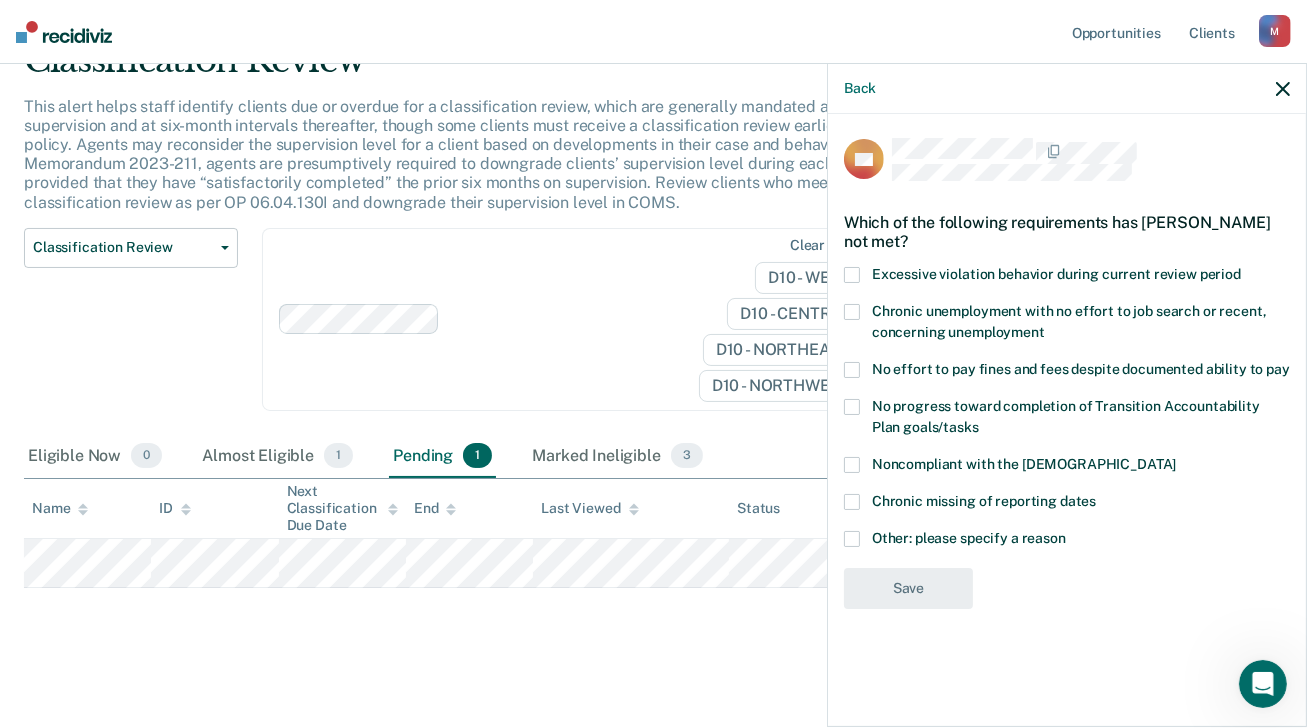 click at bounding box center [852, 539] 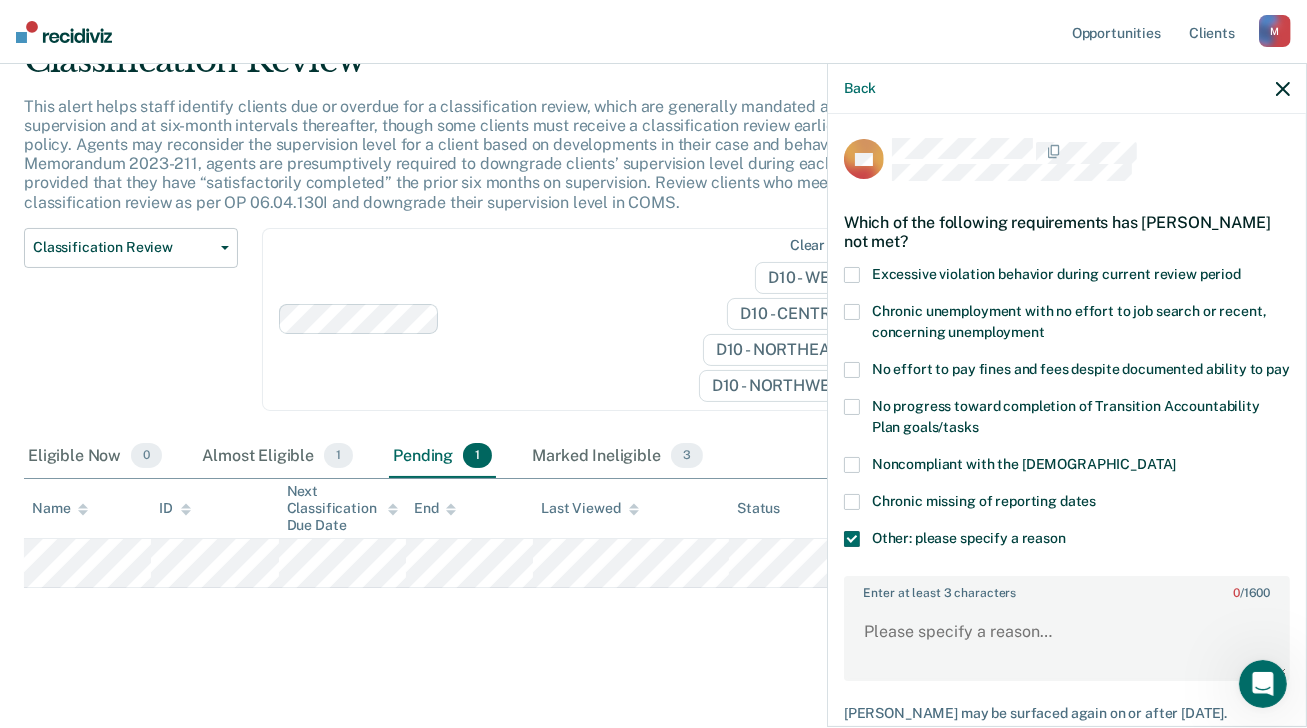 click on "Enter at least 3 characters 0  /  1600" at bounding box center [1067, 589] 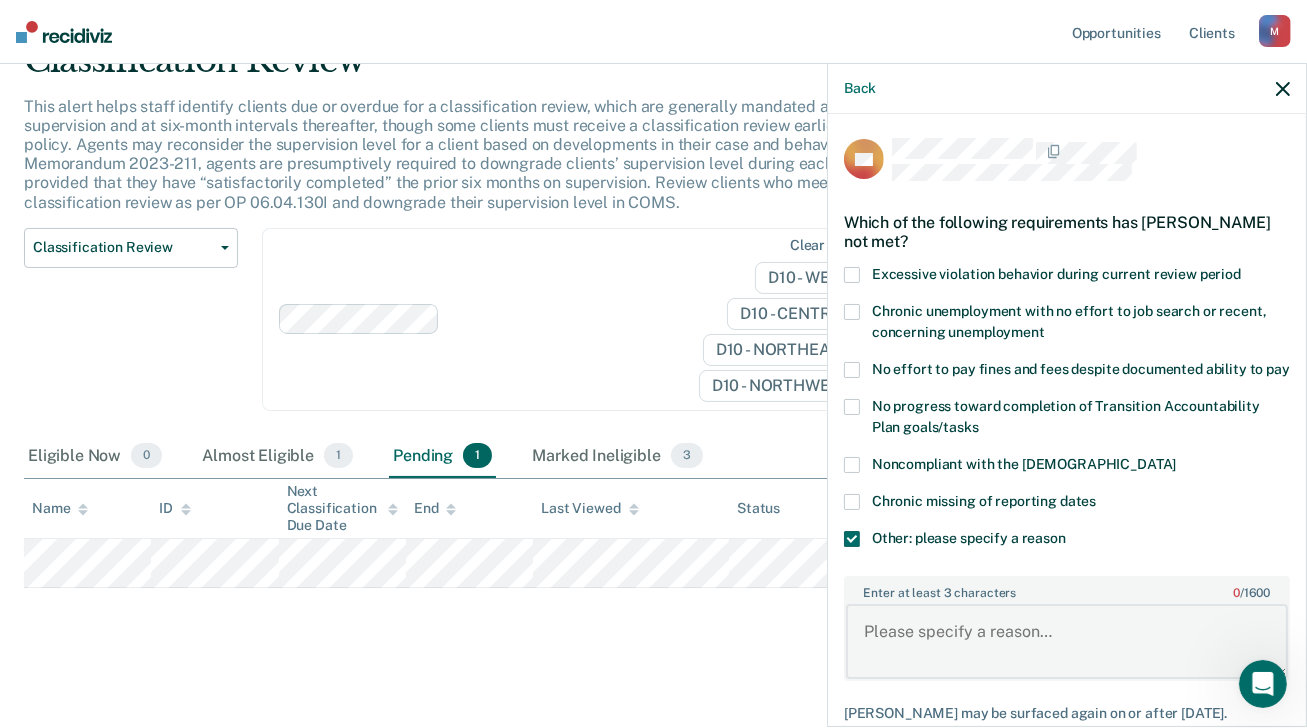 click on "Enter at least 3 characters 0  /  1600" at bounding box center (1067, 641) 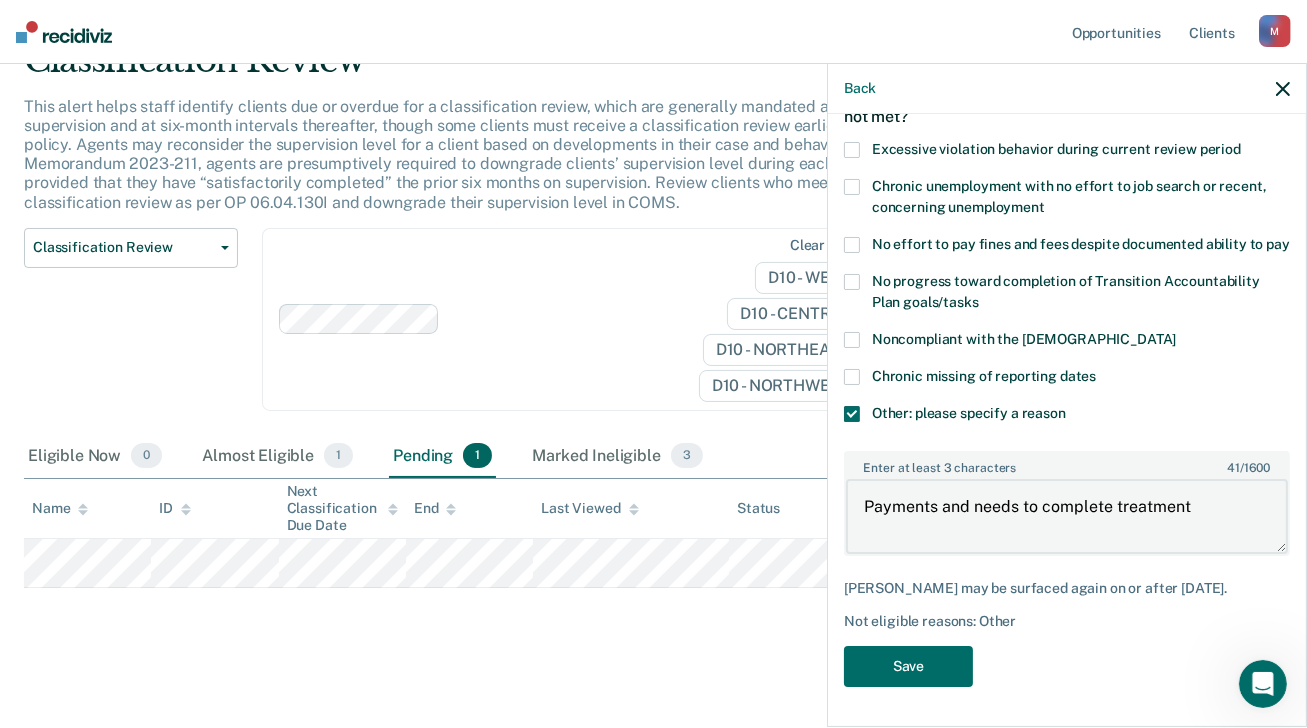 scroll, scrollTop: 157, scrollLeft: 0, axis: vertical 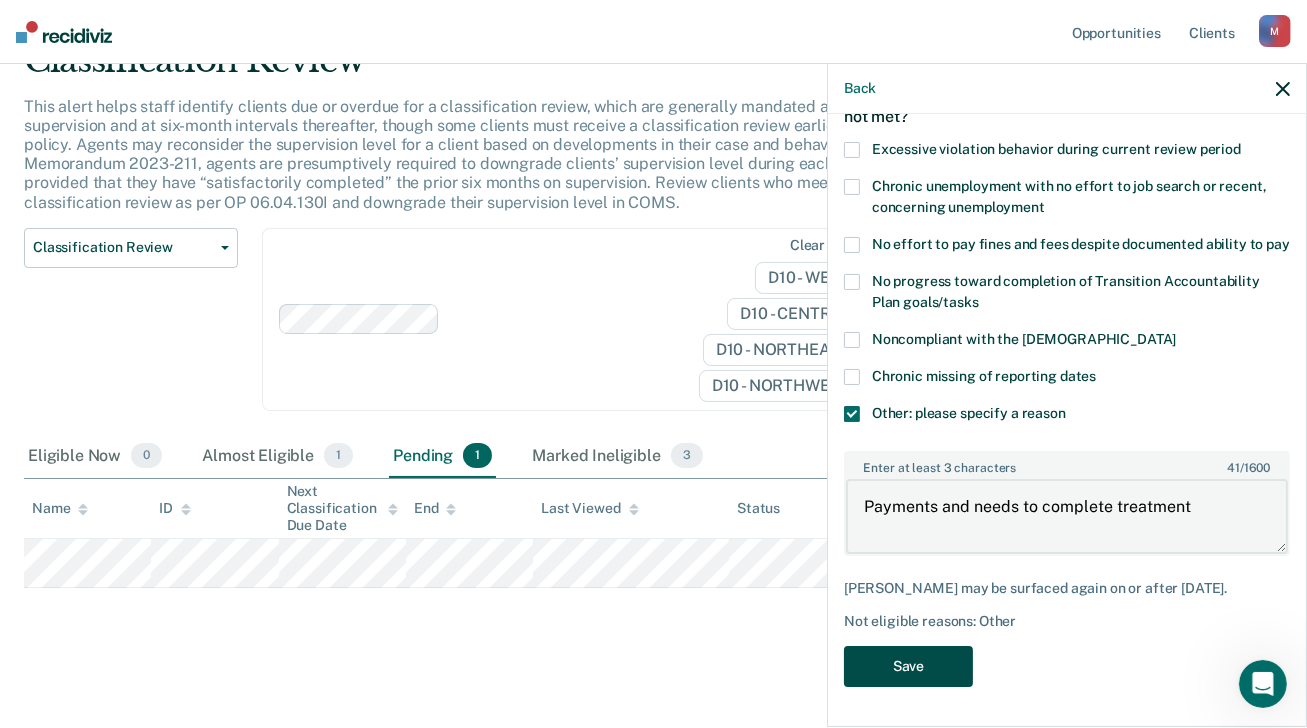 type on "Payments and needs to complete treatment" 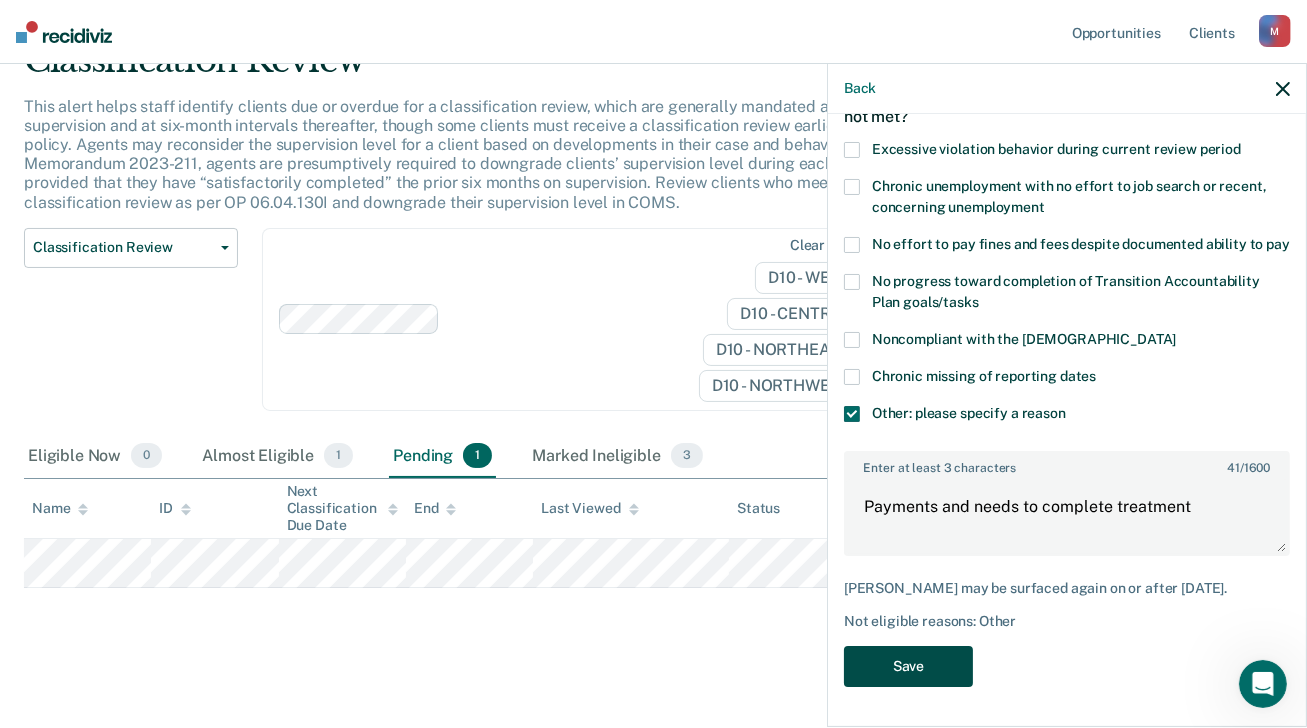click on "Save" at bounding box center [908, 666] 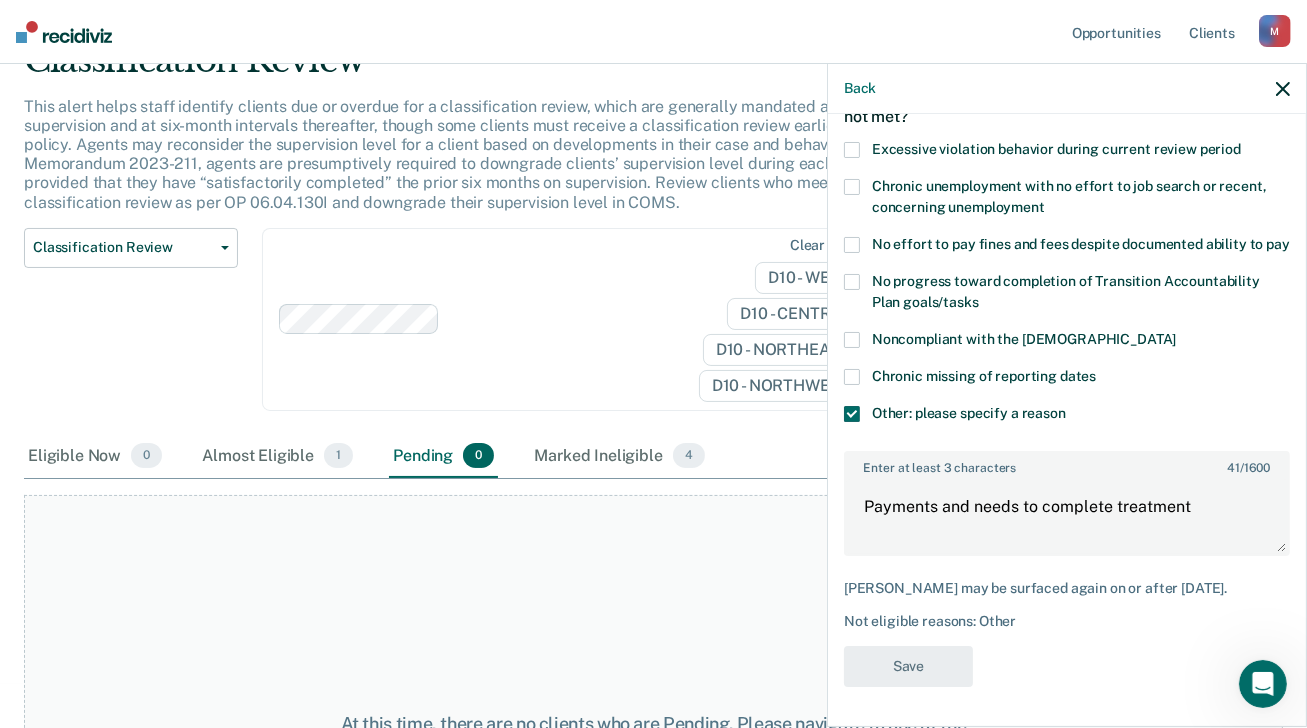 click on "At this time, there are no clients who are Pending. Please navigate to one of the other tabs." at bounding box center [653, 734] 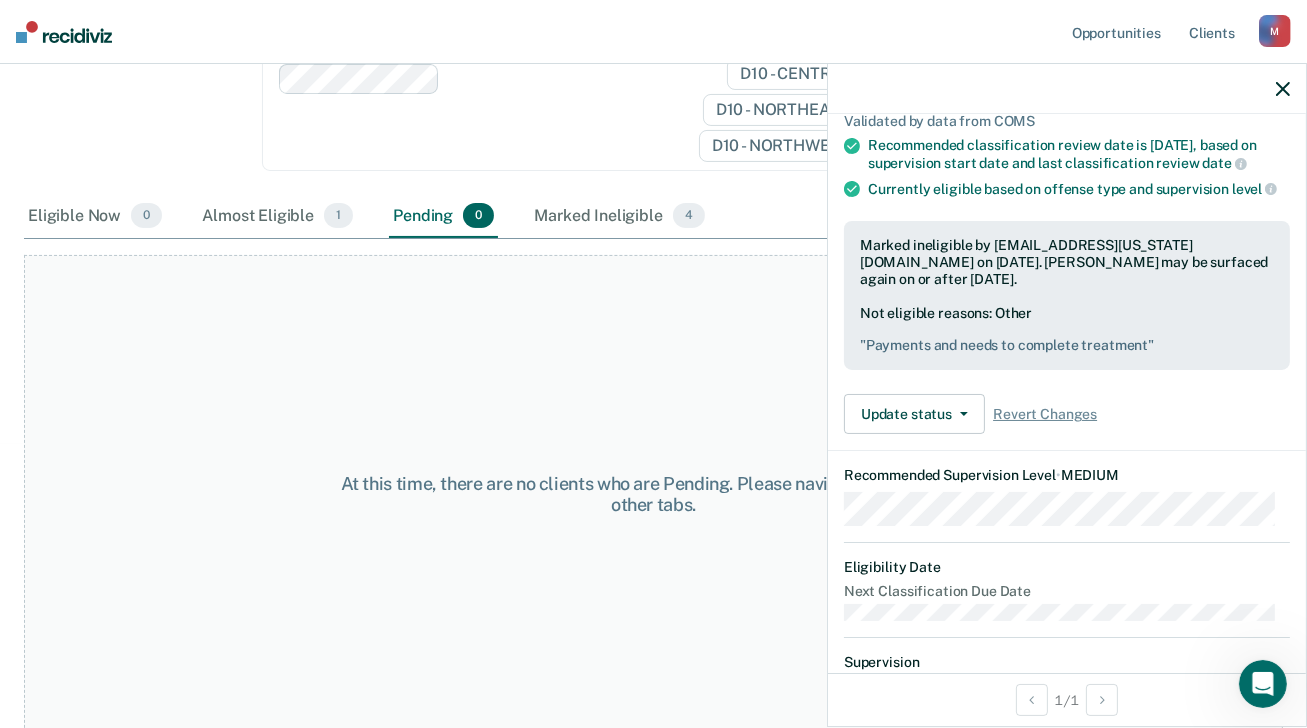scroll, scrollTop: 0, scrollLeft: 0, axis: both 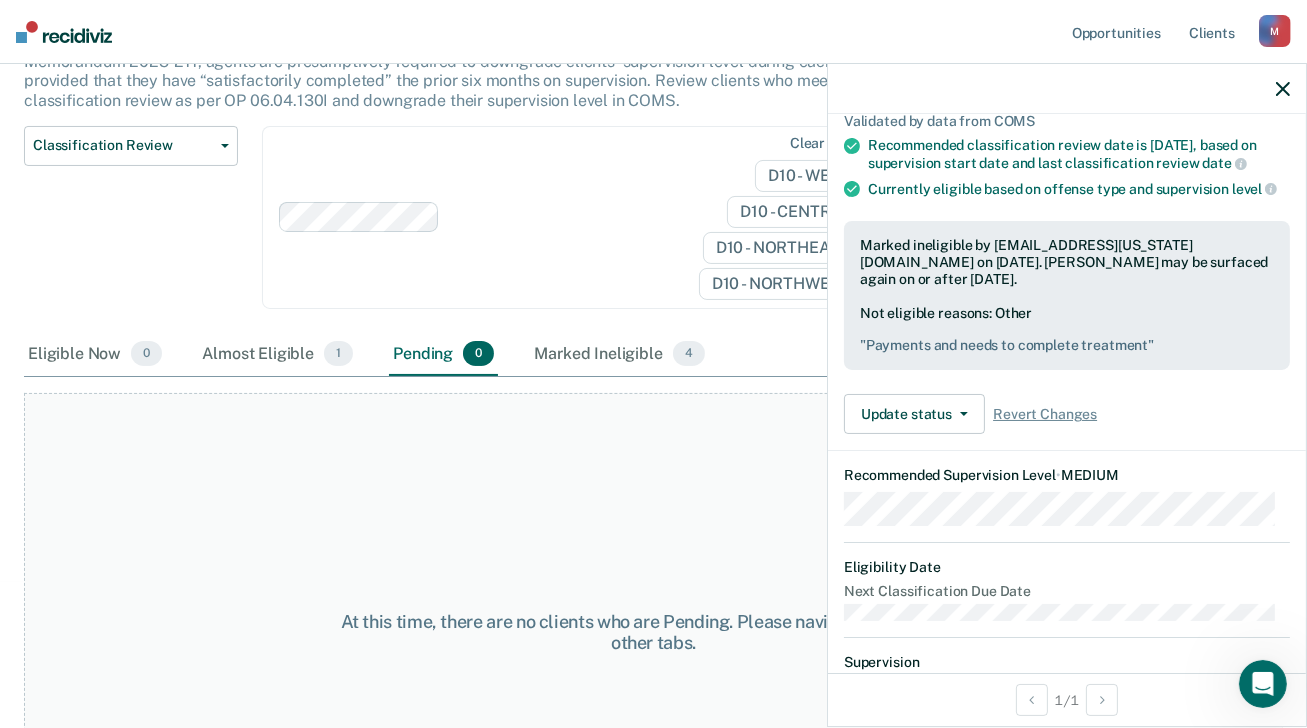 click on "Almost Eligible 1" at bounding box center [277, 355] 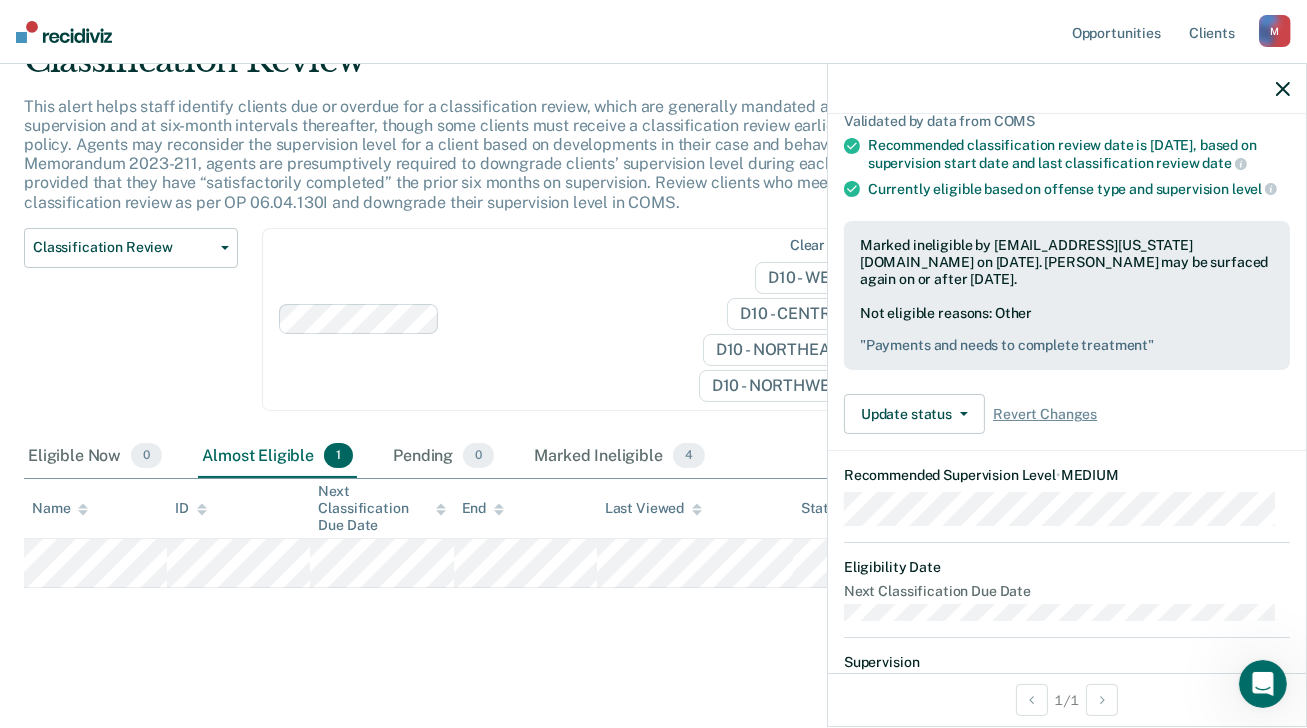 click on "Classification Review Classification Review Early Discharge Minimum Telephone Reporting Overdue for Discharge Supervision Level Mismatch Clear   agents D10 - WEST   D10 - CENTRAL   D10 - NORTHEAST   D10 - NORTHWEST" at bounding box center [514, 331] 